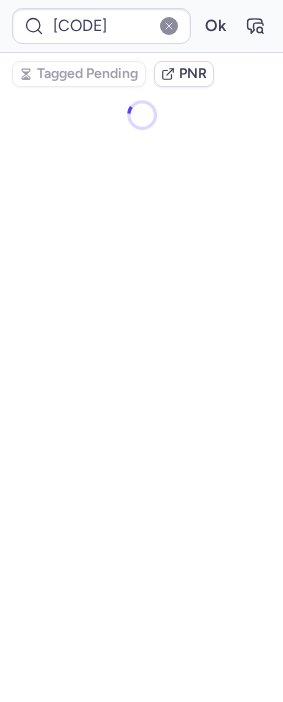 scroll, scrollTop: 0, scrollLeft: 0, axis: both 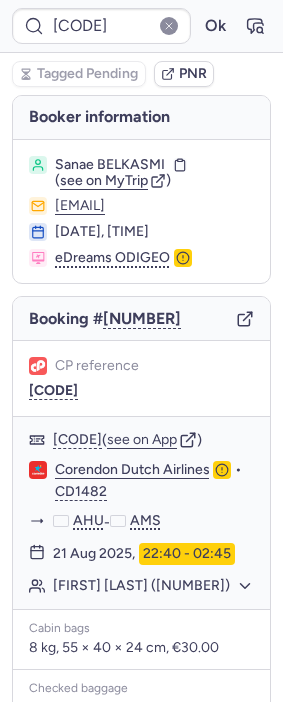 type on "DT1753867816137147" 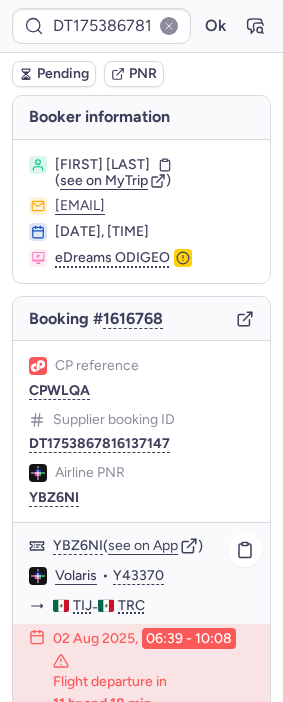 scroll, scrollTop: 444, scrollLeft: 0, axis: vertical 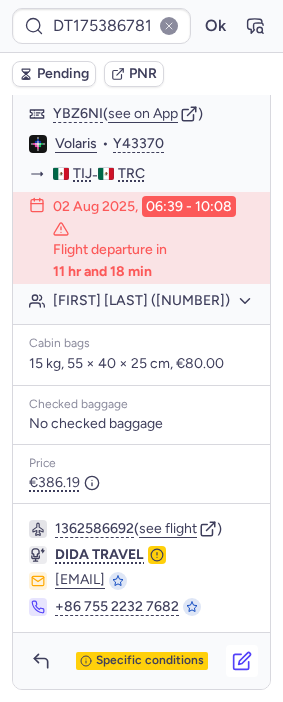 click at bounding box center (242, 661) 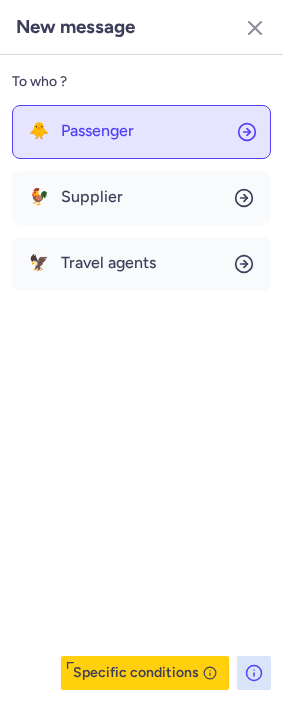 click on "Passenger" at bounding box center [97, 131] 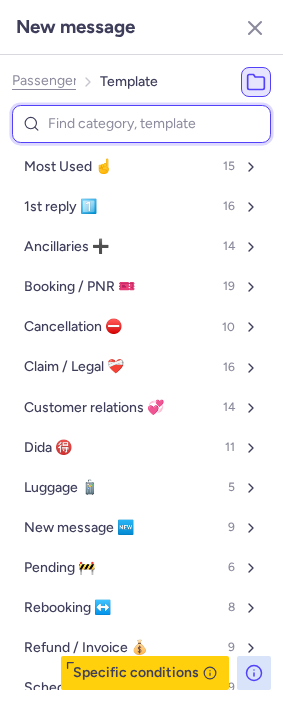 click at bounding box center (141, 124) 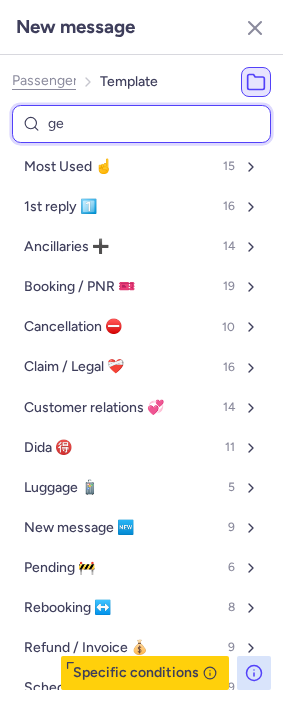 type on "gen" 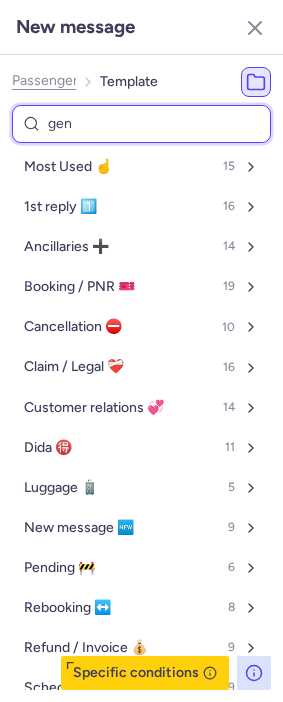 select on "en" 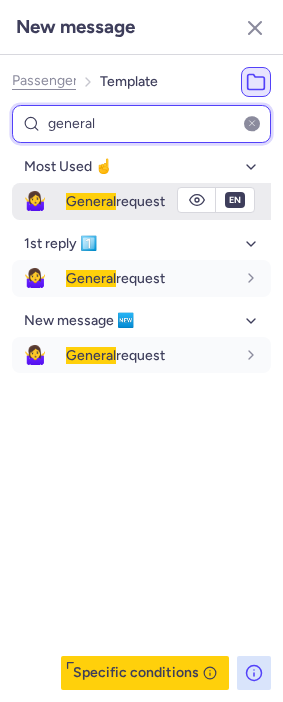 type on "general" 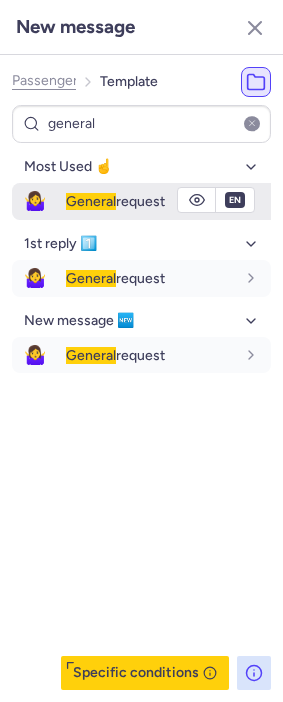click on "General  request" at bounding box center (168, 201) 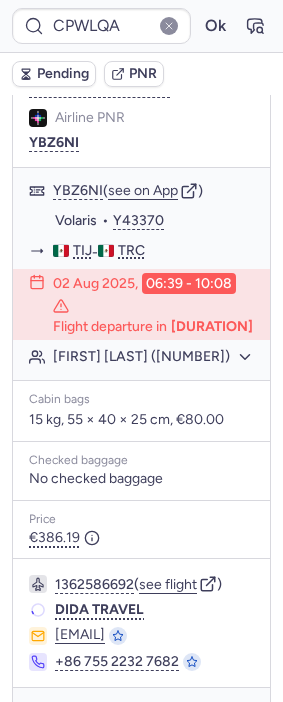scroll, scrollTop: 344, scrollLeft: 0, axis: vertical 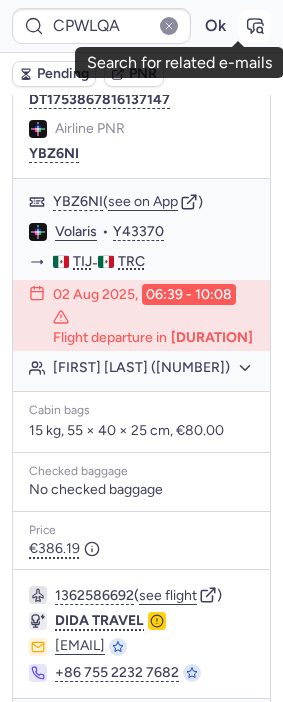 click 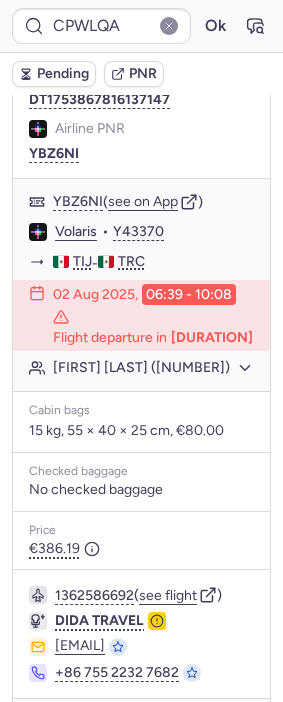 type on "[CODE]" 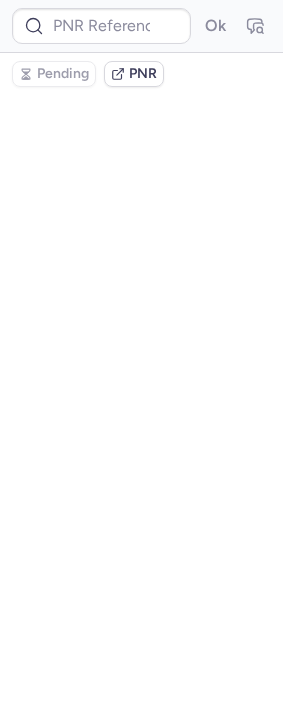 scroll, scrollTop: 0, scrollLeft: 0, axis: both 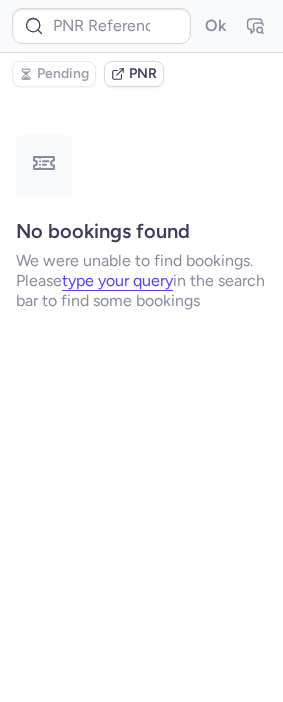 type on "[CODE]" 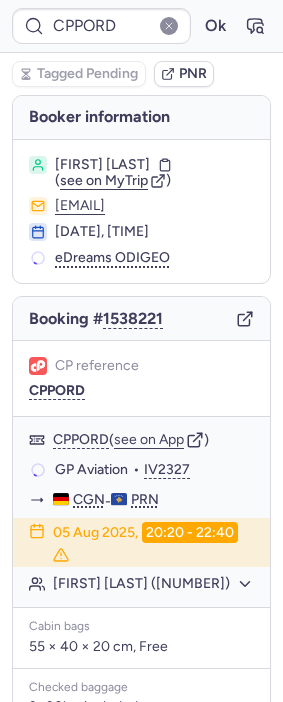 type on "[CODE]" 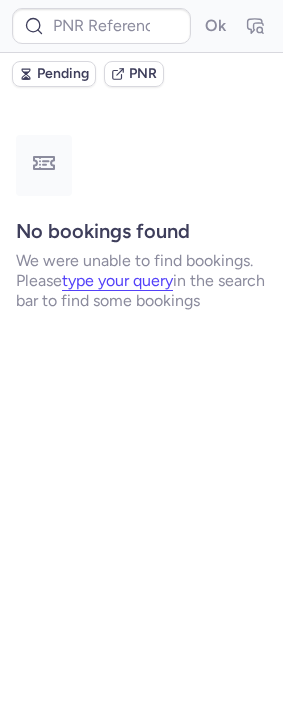 click on "Ok" at bounding box center [141, 26] 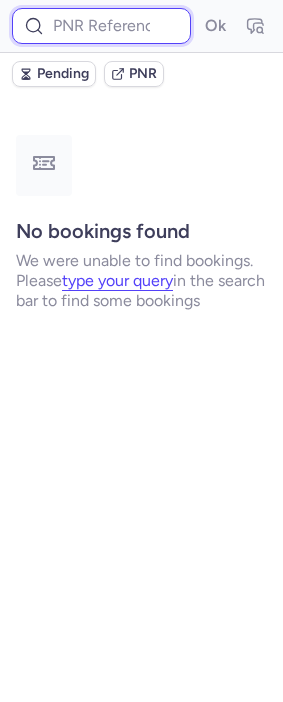 click at bounding box center [101, 26] 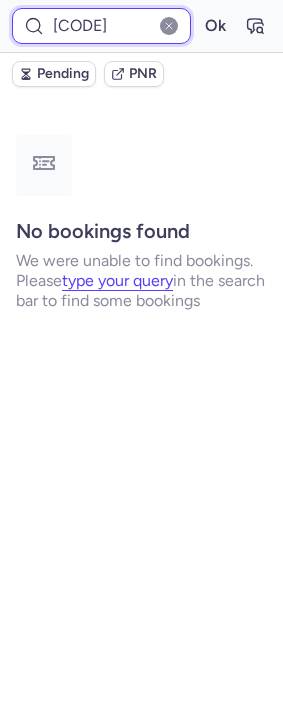 type on "[CODE]" 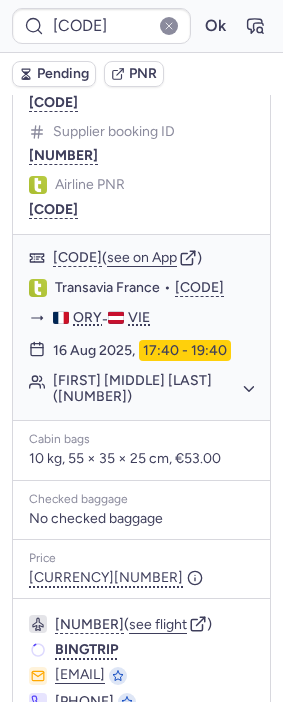 scroll, scrollTop: 399, scrollLeft: 0, axis: vertical 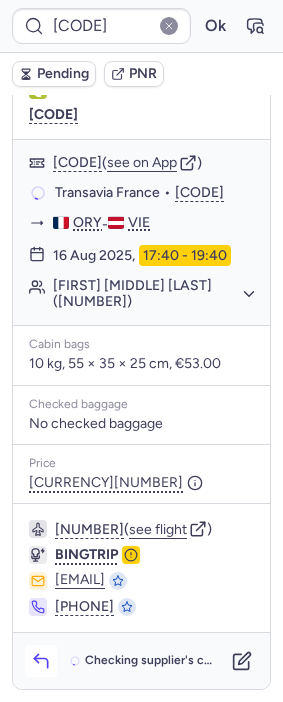 click at bounding box center (41, 661) 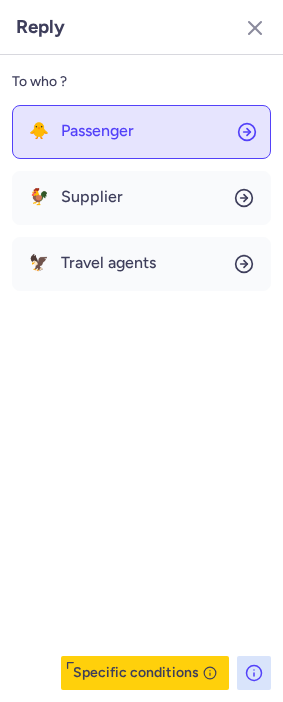 click on "🐥 Passenger" 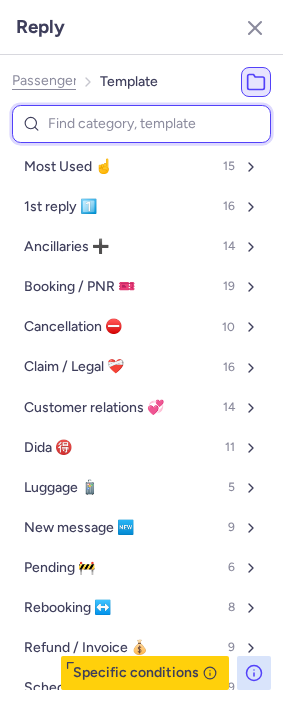 click at bounding box center [141, 124] 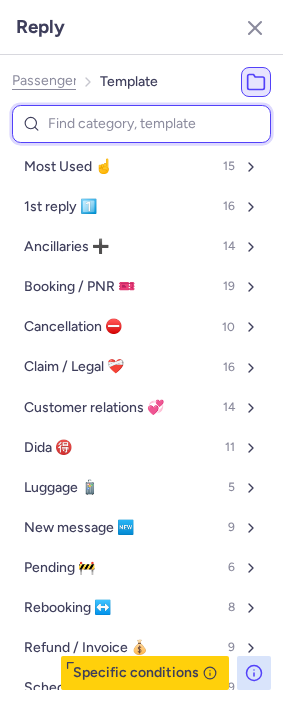 type on "[" 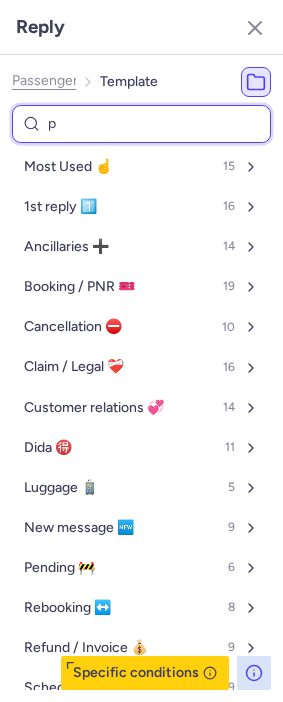 type on "pn" 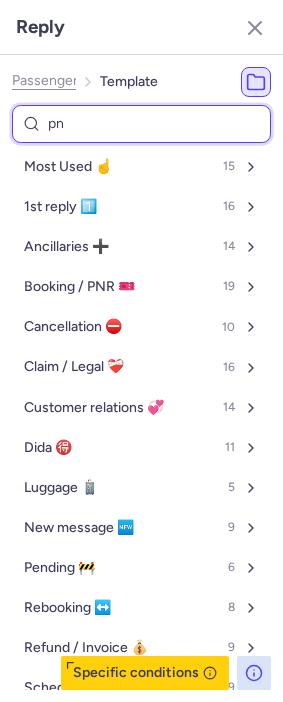 select on "en" 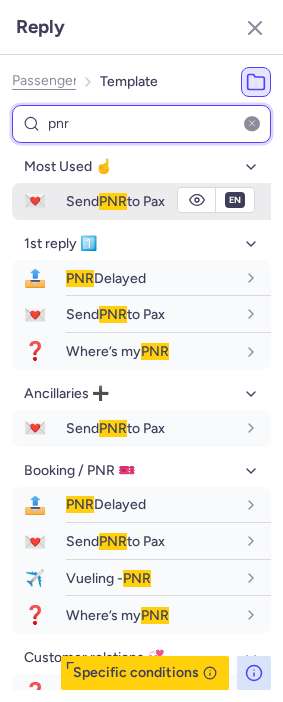 type on "pnr" 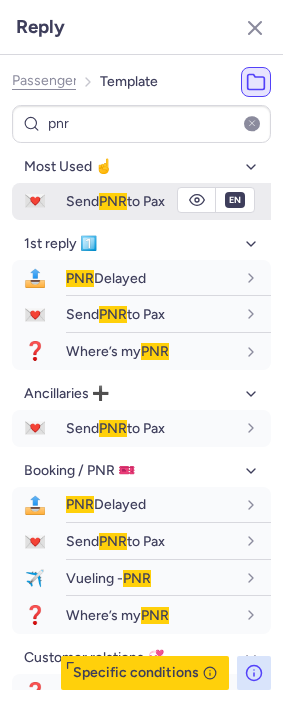 click on "Send  PNR  to Pax" at bounding box center [115, 201] 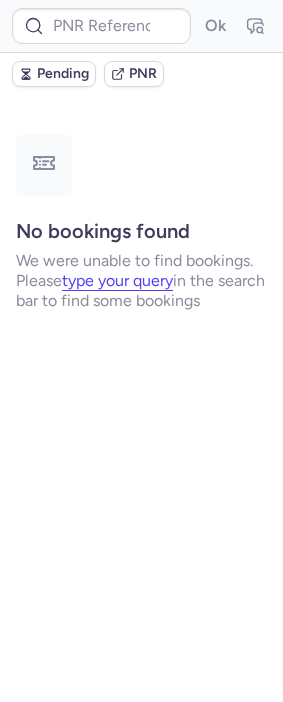 scroll, scrollTop: 0, scrollLeft: 0, axis: both 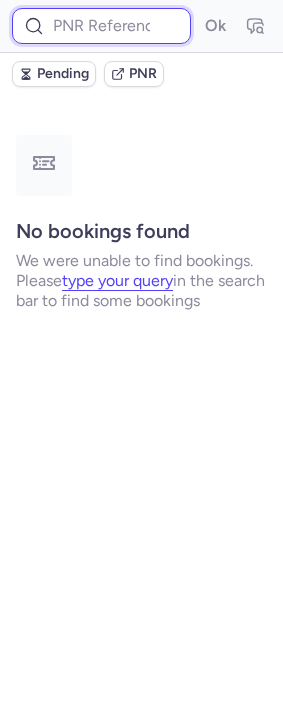click at bounding box center [101, 26] 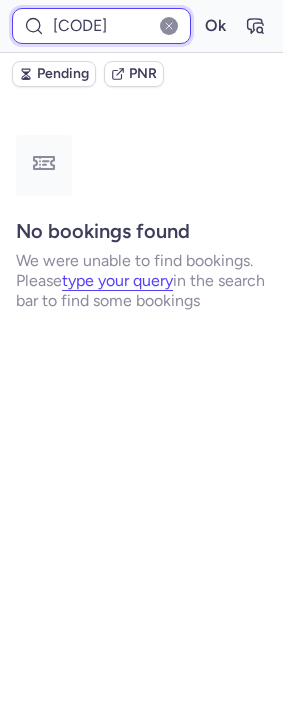 type on "[CODE]" 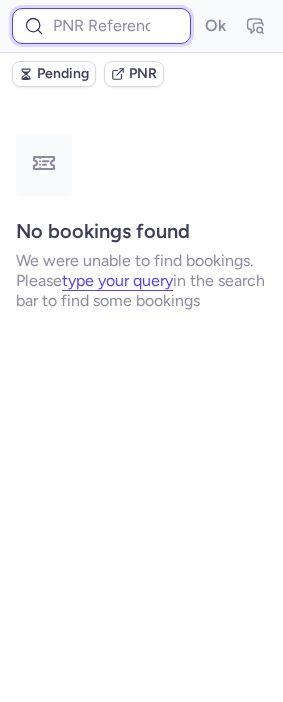 click at bounding box center (101, 26) 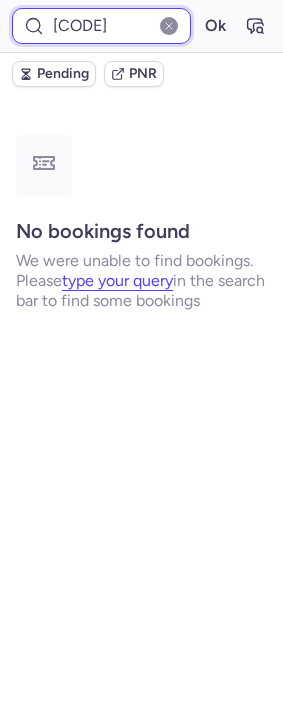 type on "[CODE]" 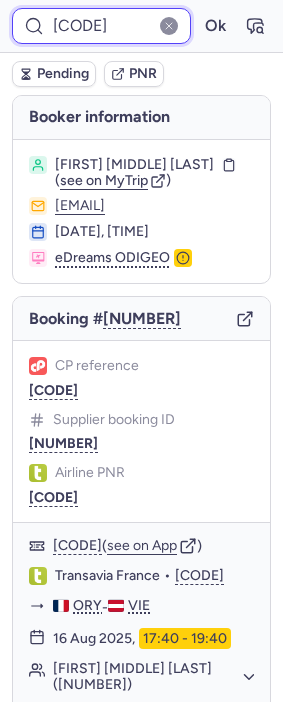 scroll, scrollTop: 240, scrollLeft: 0, axis: vertical 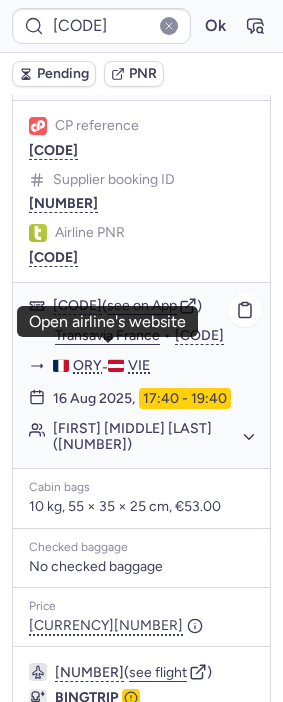 click on "Transavia France" 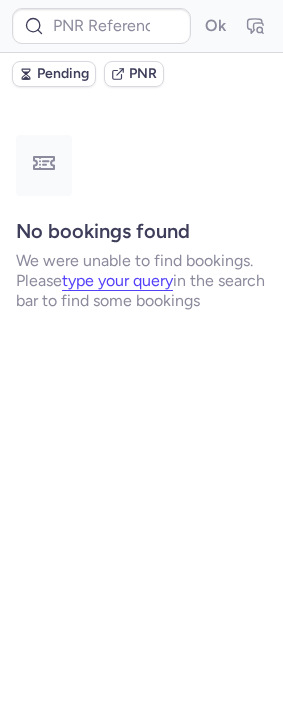scroll, scrollTop: 0, scrollLeft: 0, axis: both 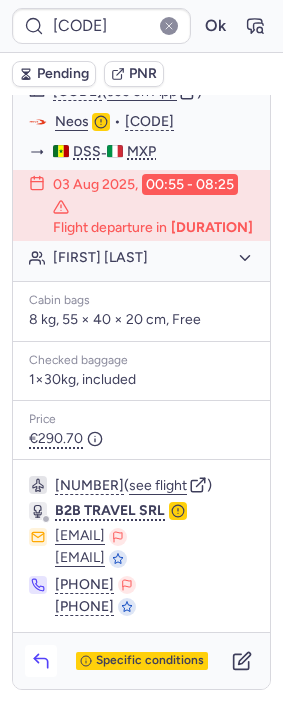 click 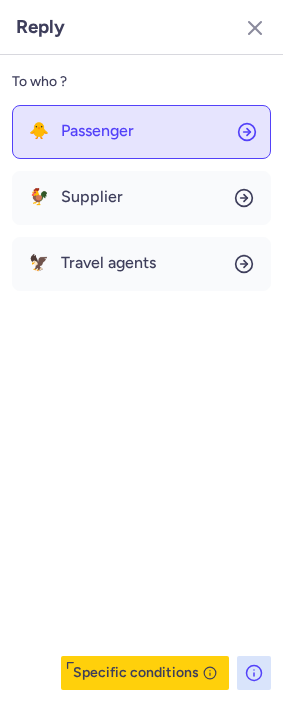 click on "Passenger" at bounding box center [97, 131] 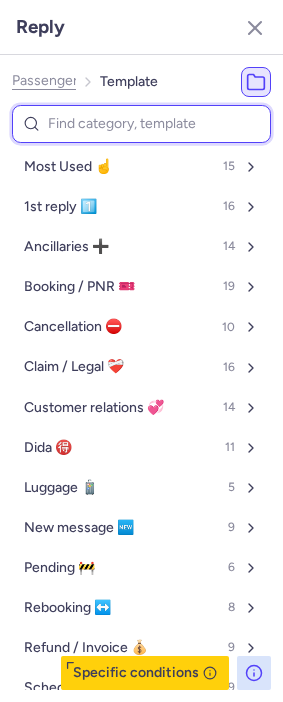 drag, startPoint x: 110, startPoint y: 128, endPoint x: 92, endPoint y: 116, distance: 21.633308 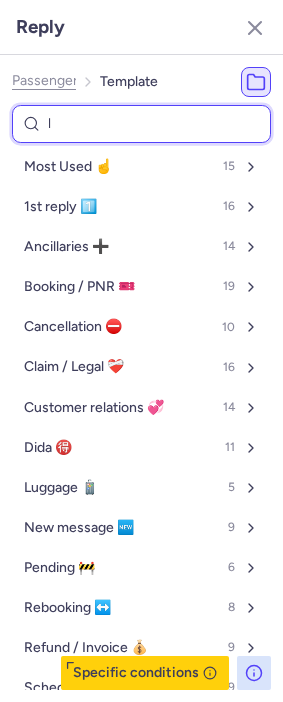 type on "lu" 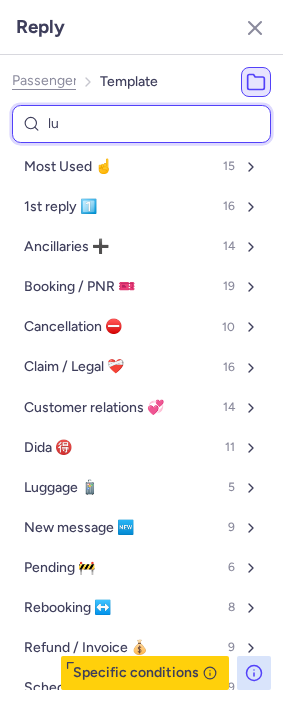 select on "en" 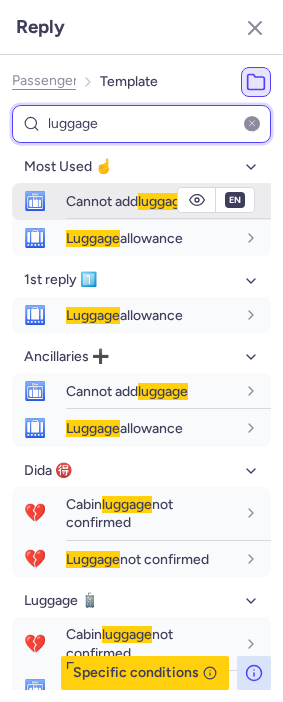 type on "luggage" 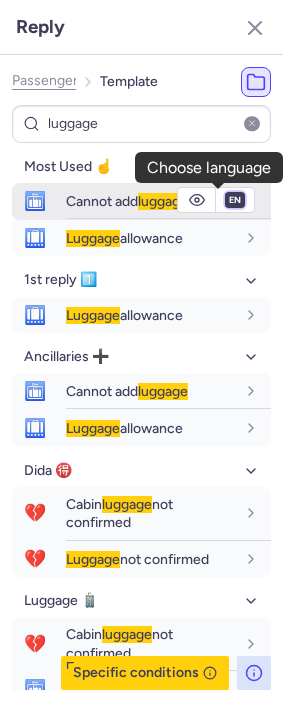 click on "fr en de nl pt es it ru" at bounding box center [235, 200] 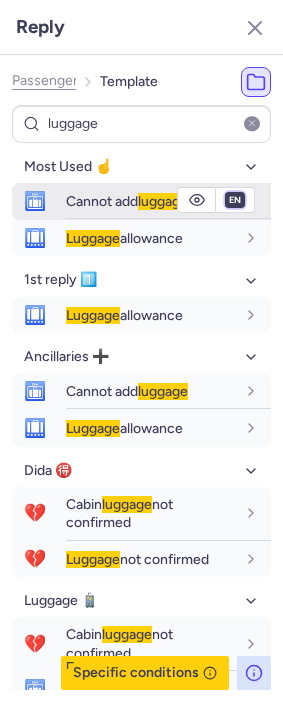 select on "fr" 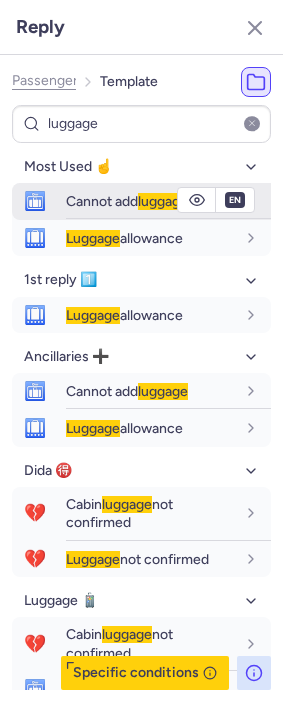 click on "fr en de nl pt es it ru" at bounding box center (235, 200) 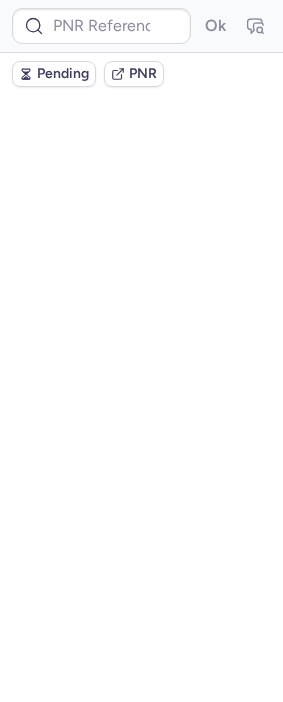 scroll, scrollTop: 0, scrollLeft: 0, axis: both 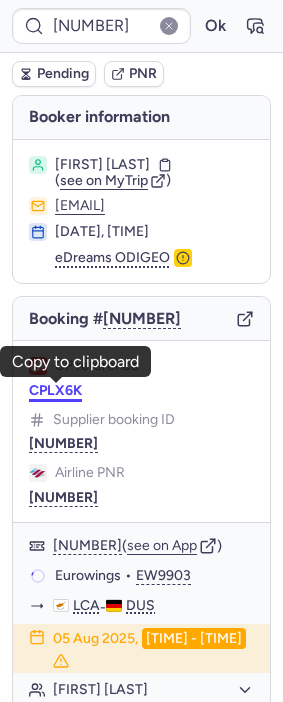 click on "CPLX6K" at bounding box center (55, 391) 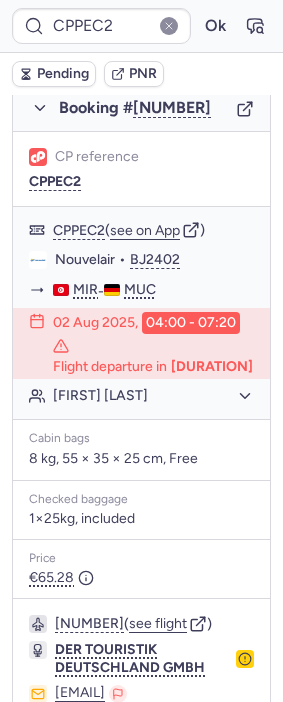 scroll, scrollTop: 368, scrollLeft: 0, axis: vertical 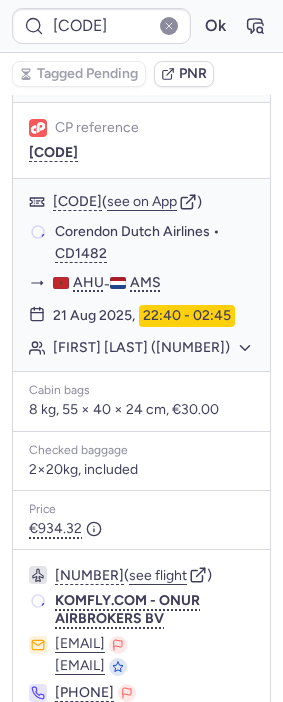 type on "CPLX6K" 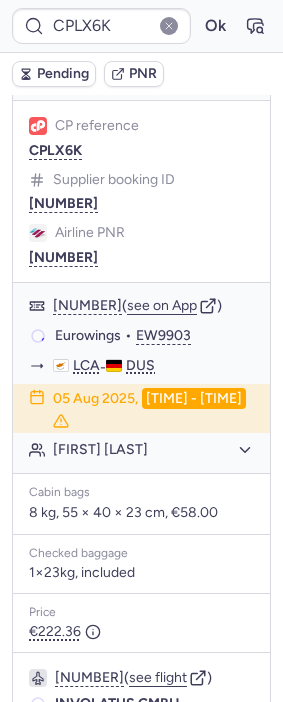 scroll, scrollTop: 238, scrollLeft: 0, axis: vertical 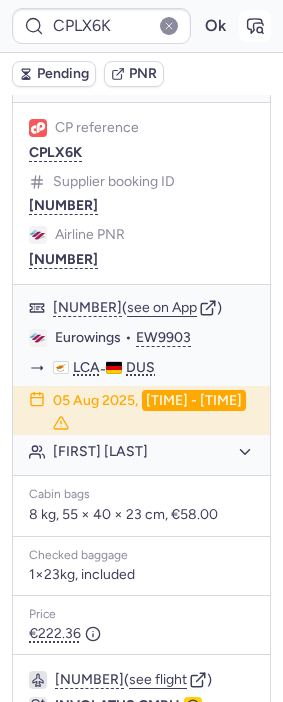 click at bounding box center (255, 26) 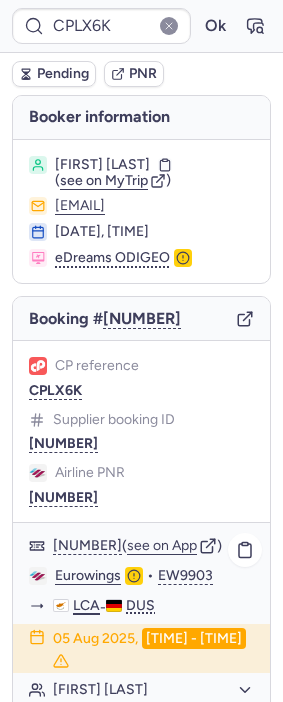 scroll, scrollTop: 519, scrollLeft: 0, axis: vertical 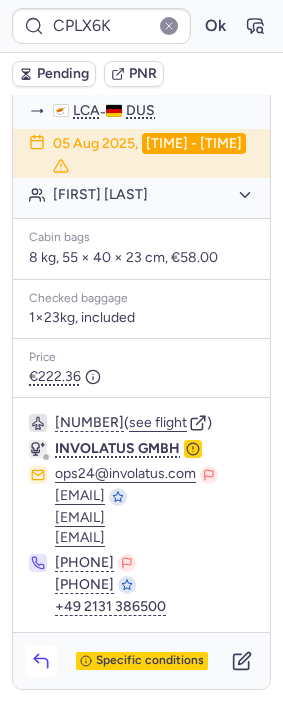 click 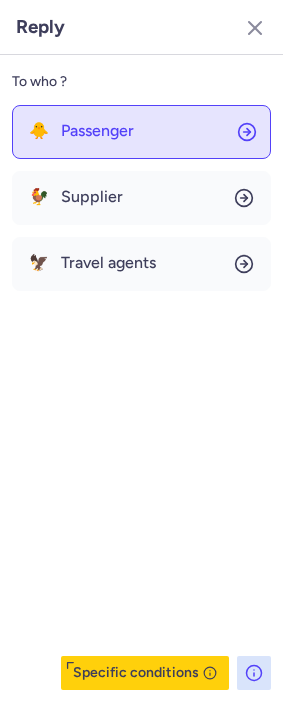 click on "🐥 Passenger" 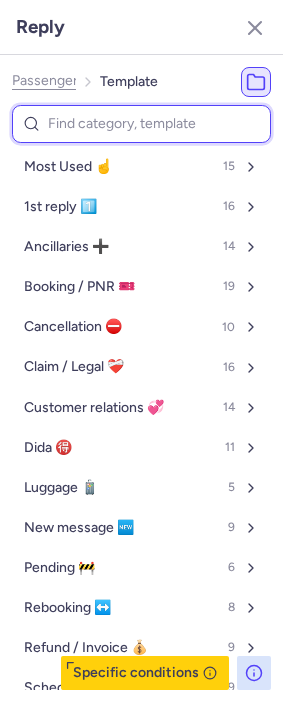 drag, startPoint x: 104, startPoint y: 145, endPoint x: 96, endPoint y: 115, distance: 31.04835 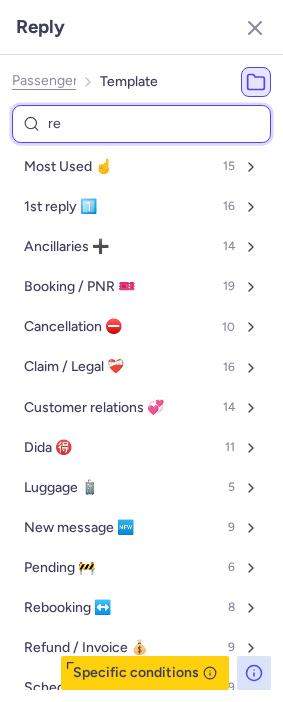 type on "ref" 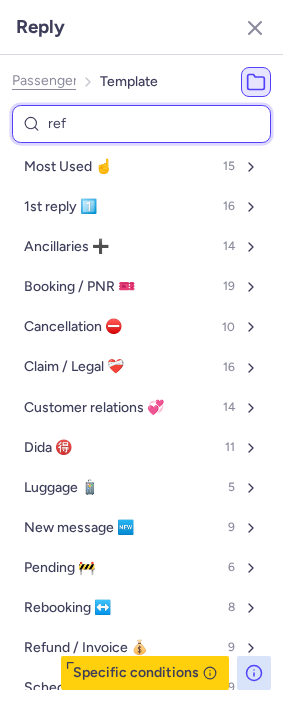 select on "en" 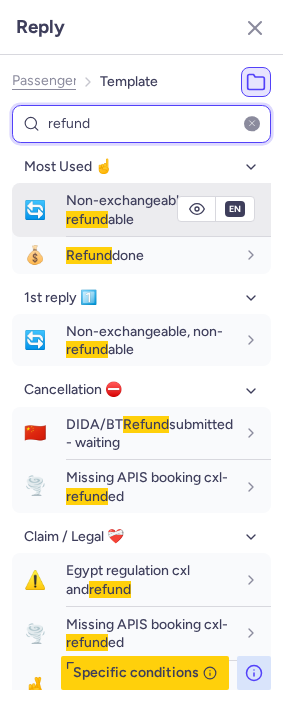 type on "refund" 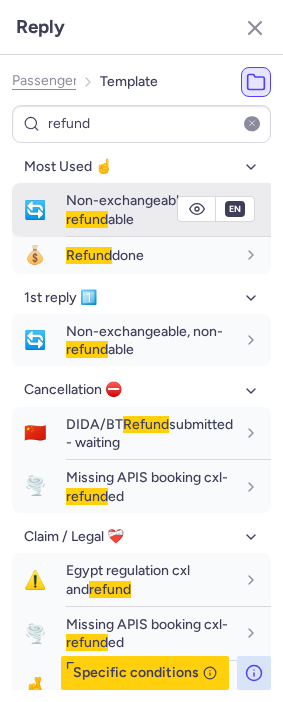 click on "Non-exchangeable, non- refund able" at bounding box center [150, 209] 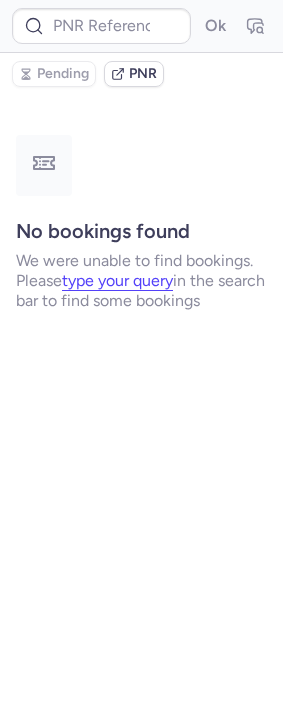 scroll, scrollTop: 0, scrollLeft: 0, axis: both 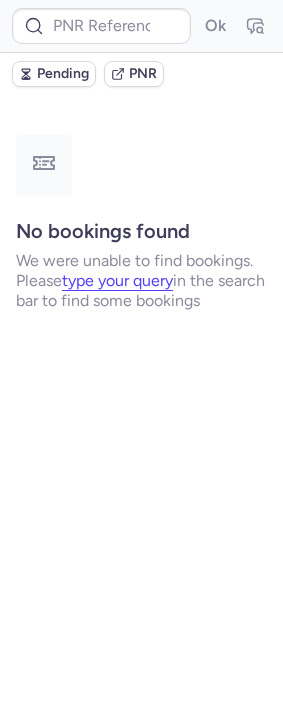 type on "[CODE]" 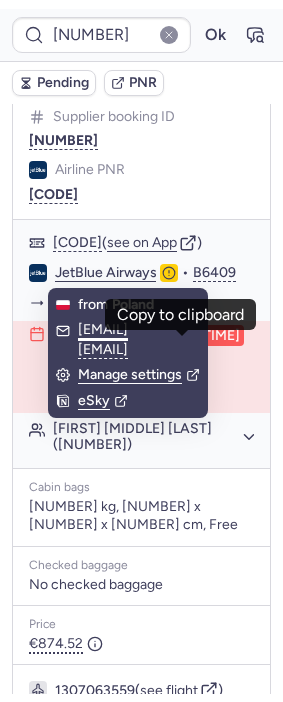 scroll, scrollTop: 313, scrollLeft: 0, axis: vertical 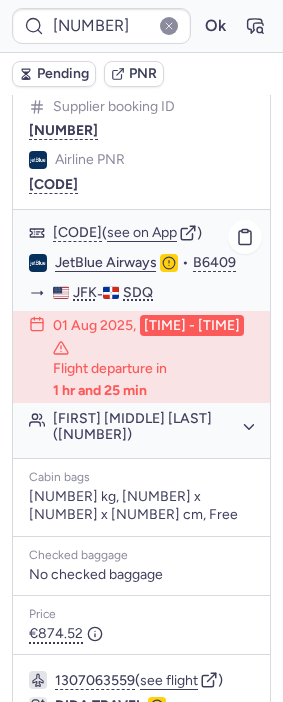 type on "[CODE]" 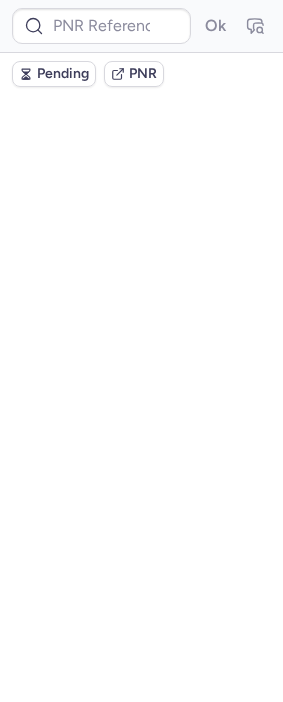 scroll, scrollTop: 0, scrollLeft: 0, axis: both 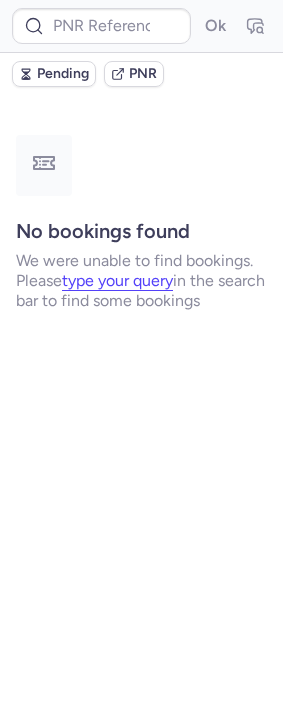 type on "CPTGJ4" 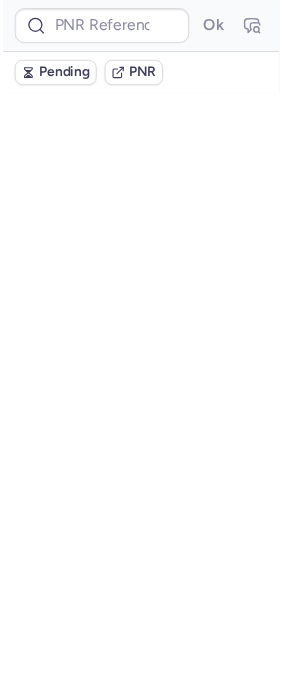 scroll, scrollTop: 0, scrollLeft: 0, axis: both 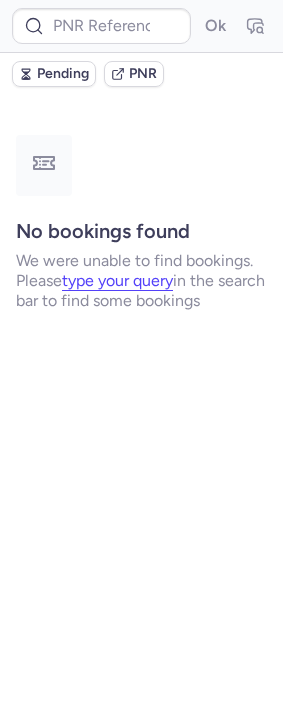 type on "[CODE]" 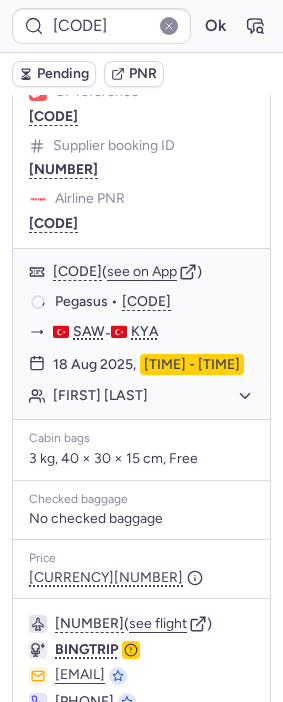 scroll, scrollTop: 367, scrollLeft: 0, axis: vertical 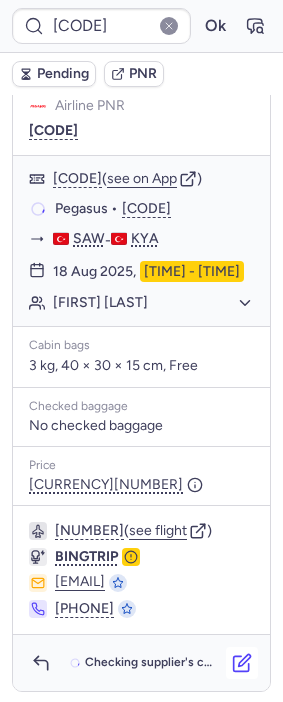 click 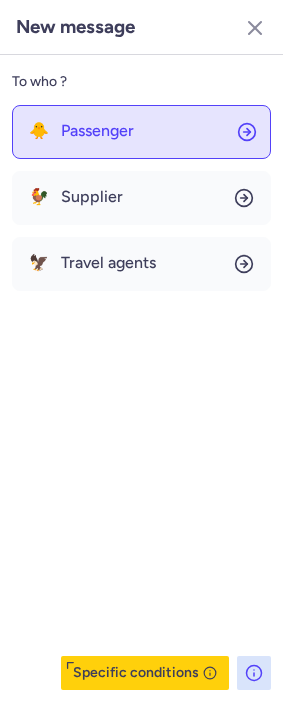click on "🐥 Passenger" 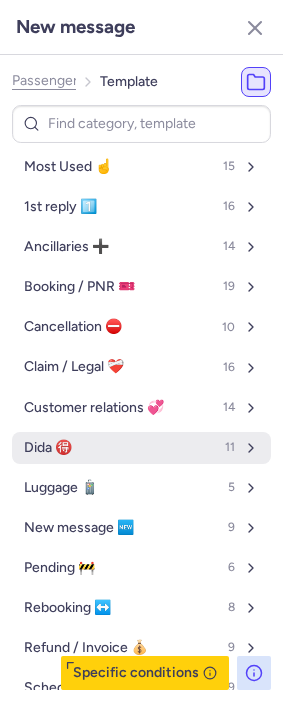 click on "[NAME] 🉐 [NUMBER]" at bounding box center (141, 448) 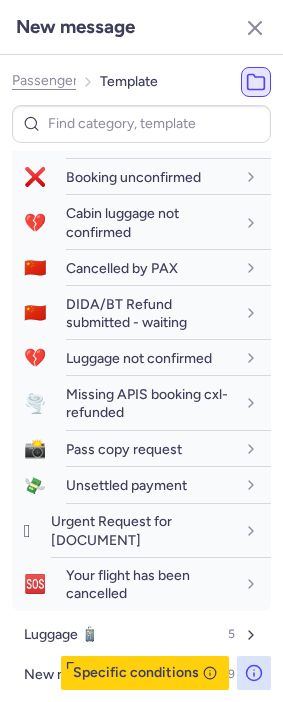 scroll, scrollTop: 342, scrollLeft: 0, axis: vertical 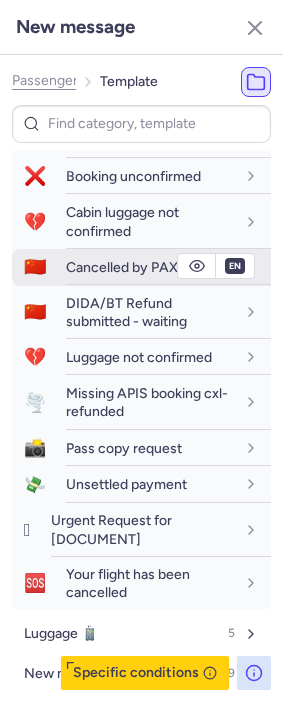 click on "Cancelled by PAX" at bounding box center (122, 267) 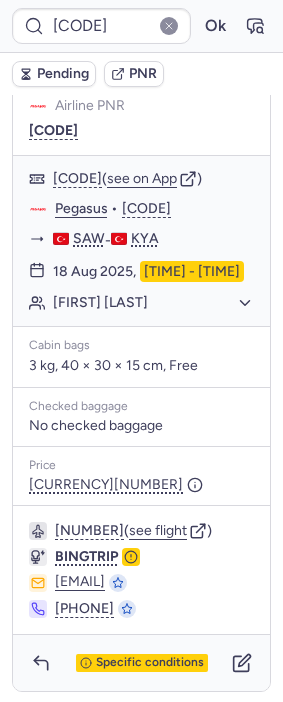 type on "[NUMBER]" 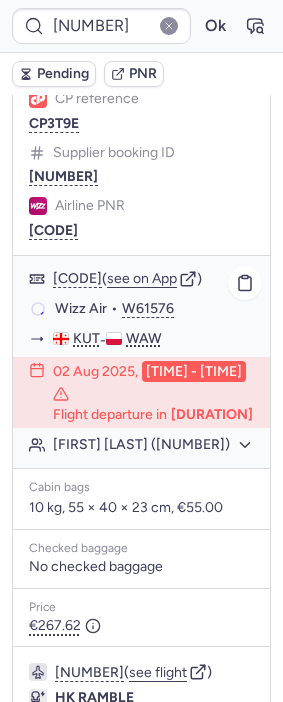 scroll, scrollTop: 266, scrollLeft: 0, axis: vertical 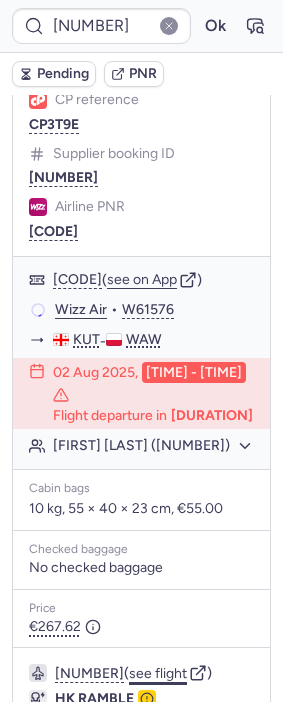 click on "see flight" 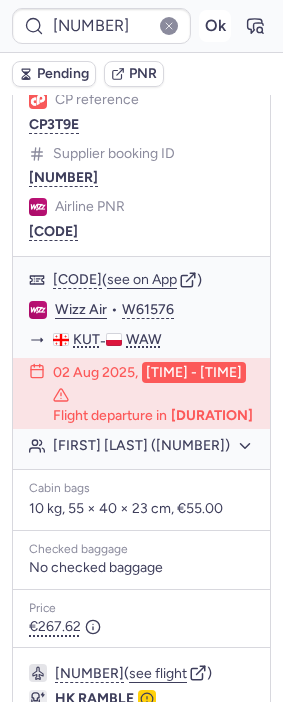 click on "Ok" at bounding box center (215, 26) 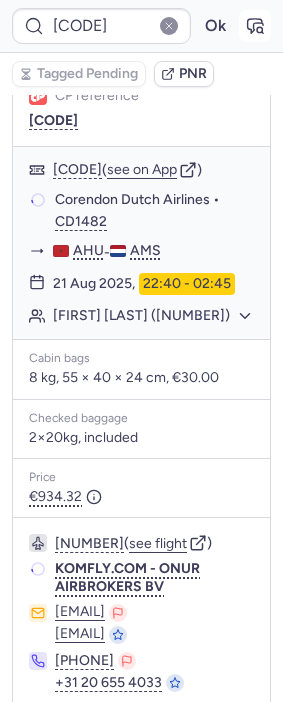 scroll, scrollTop: 266, scrollLeft: 0, axis: vertical 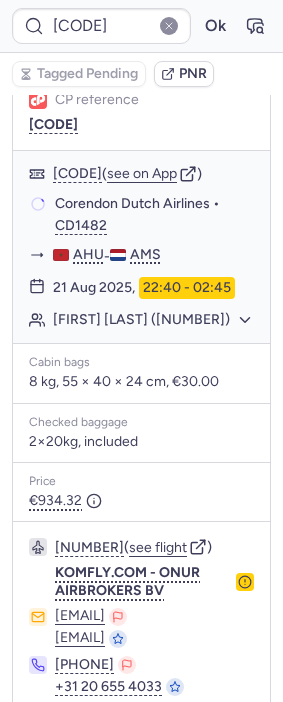 type on "CPECJD" 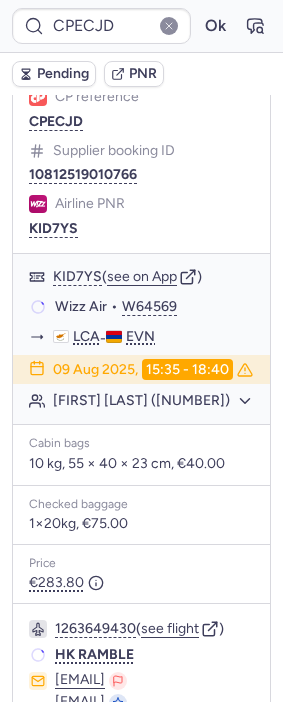 scroll, scrollTop: 266, scrollLeft: 0, axis: vertical 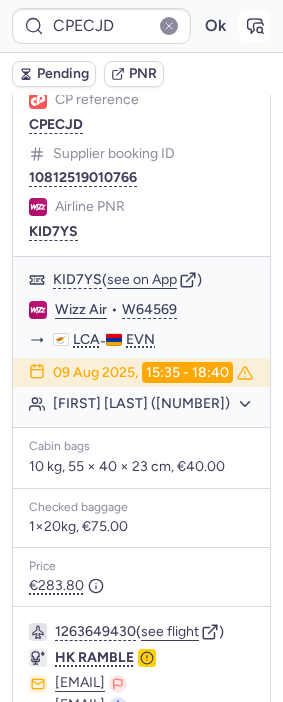 click at bounding box center (255, 26) 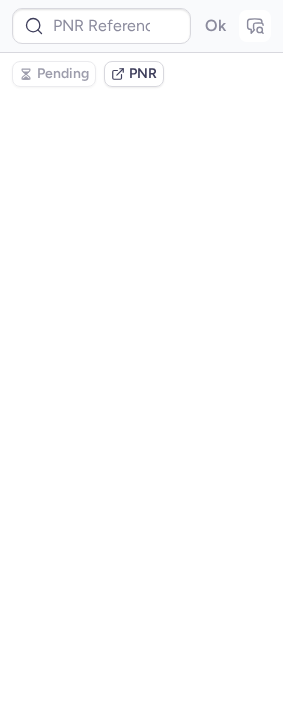 type on "CPECJD" 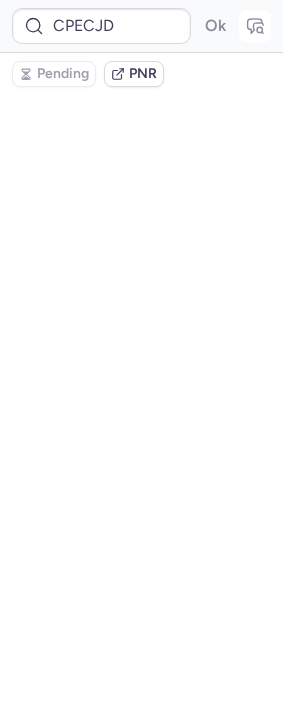 scroll, scrollTop: 0, scrollLeft: 0, axis: both 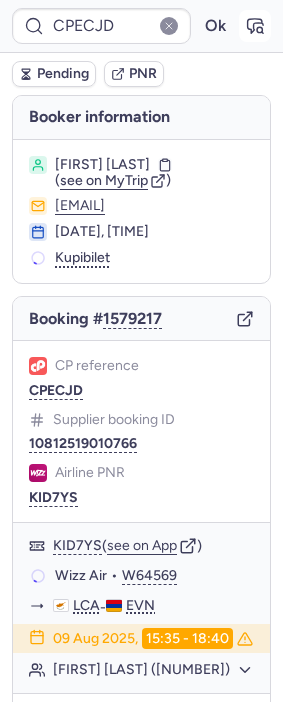 click 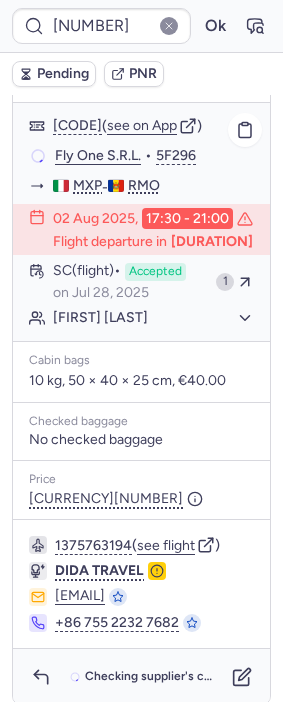 scroll, scrollTop: 496, scrollLeft: 0, axis: vertical 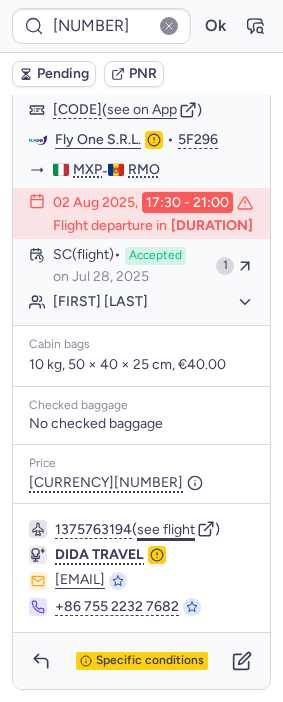 click on "see flight" 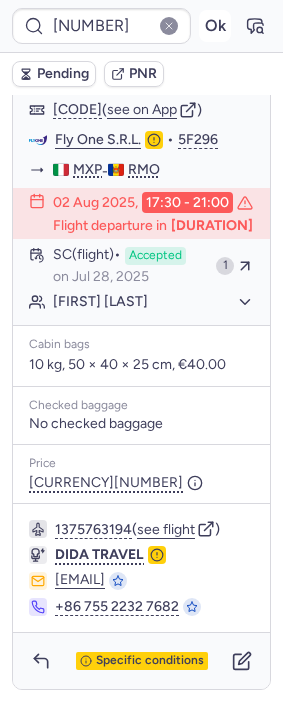 click on "Ok" at bounding box center [215, 26] 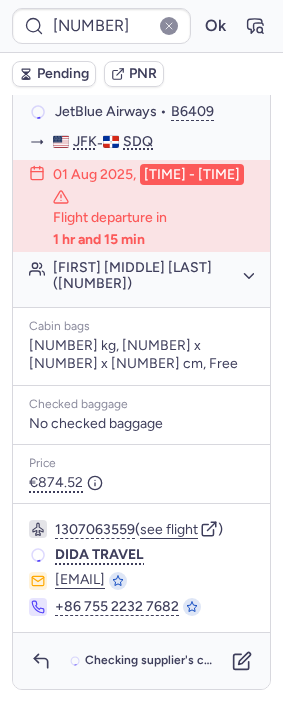 scroll, scrollTop: 462, scrollLeft: 0, axis: vertical 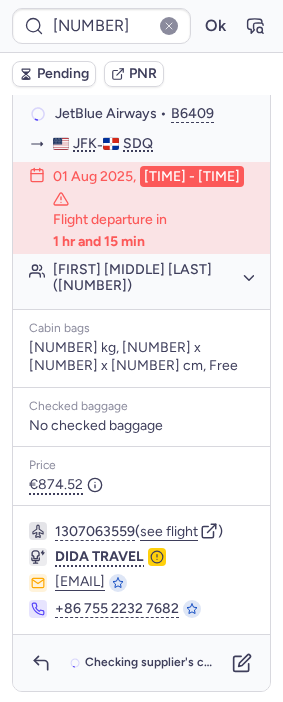 click on "see flight" 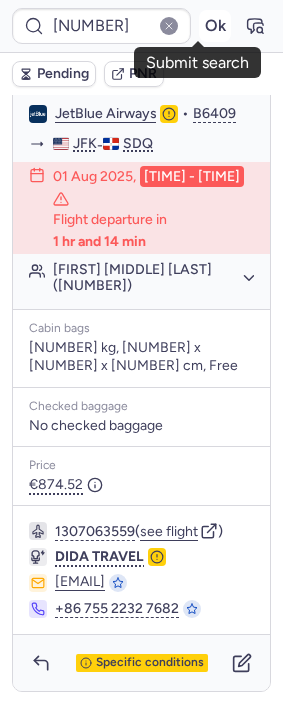 click on "Ok" at bounding box center [215, 26] 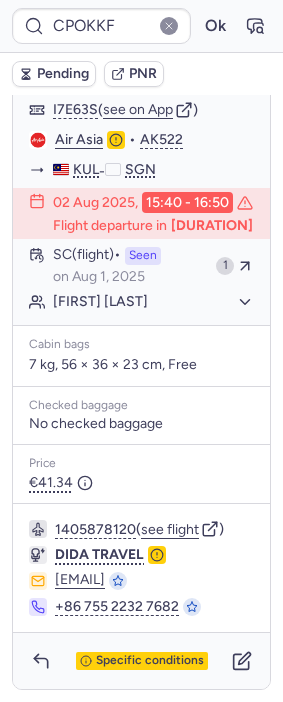 scroll, scrollTop: 476, scrollLeft: 0, axis: vertical 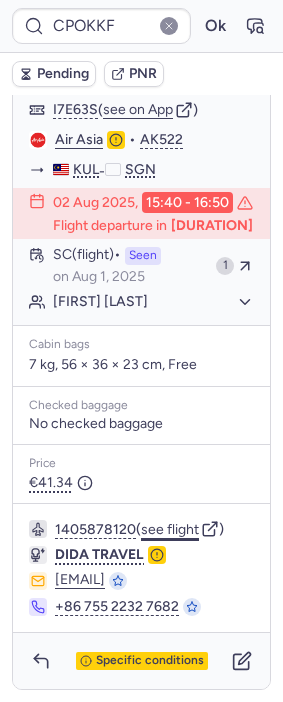 click on "see flight" 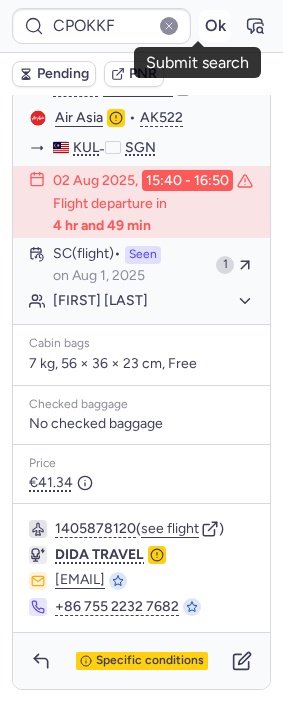 click on "Ok" at bounding box center (215, 26) 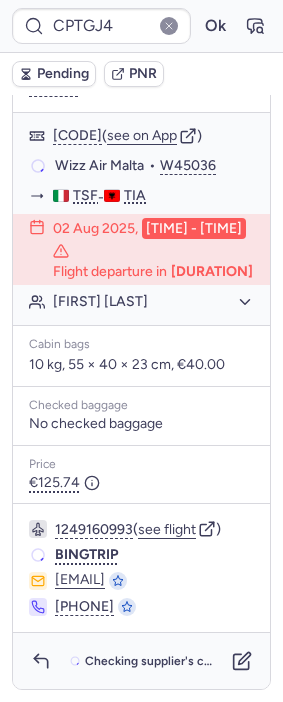 scroll, scrollTop: 456, scrollLeft: 0, axis: vertical 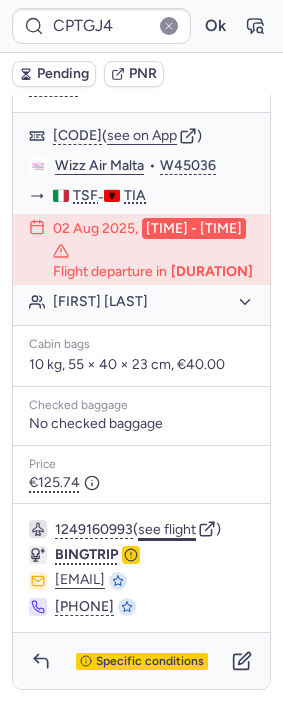 click on "see flight" 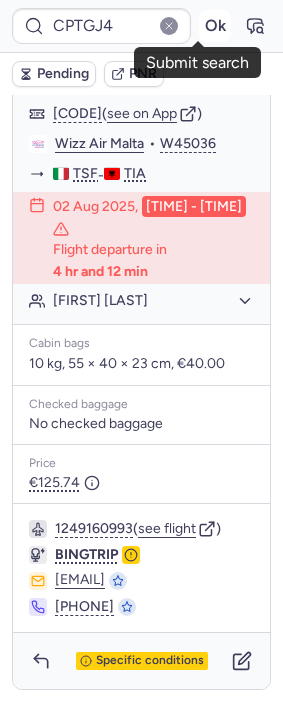click on "Ok" at bounding box center [215, 26] 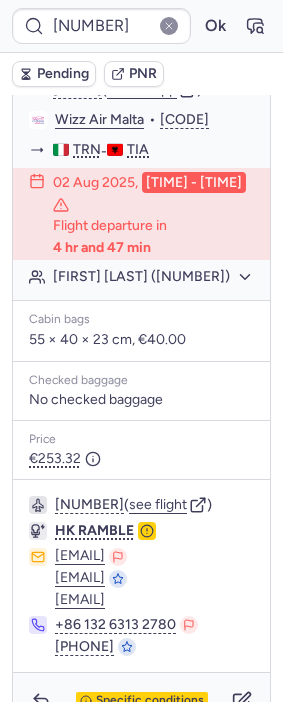 scroll, scrollTop: 585, scrollLeft: 0, axis: vertical 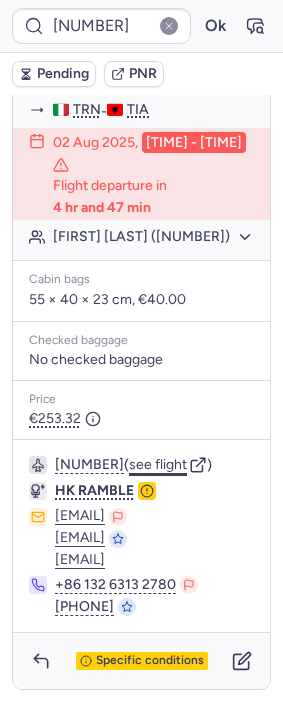 click on "see flight" 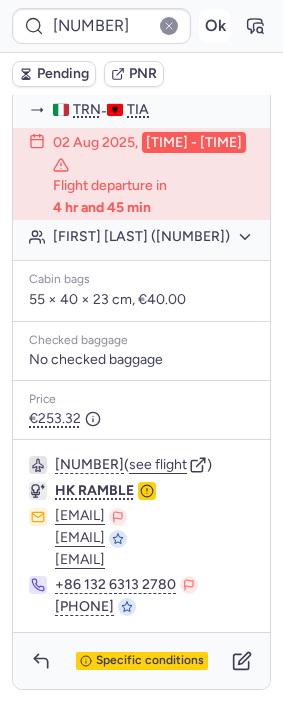 click on "Ok" at bounding box center [215, 26] 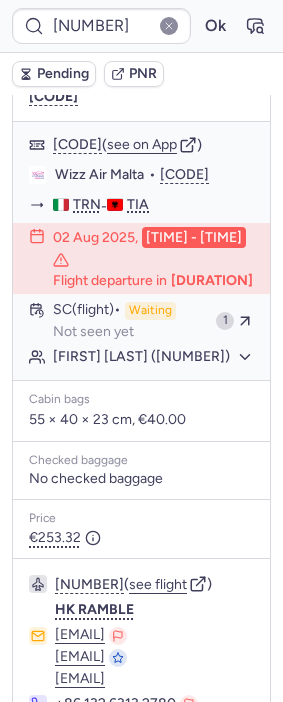 scroll, scrollTop: 399, scrollLeft: 0, axis: vertical 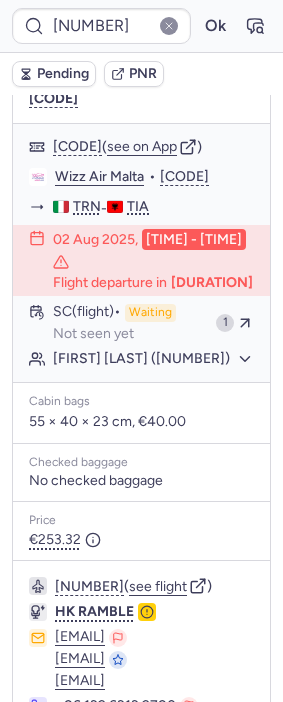 type on "[CODE]" 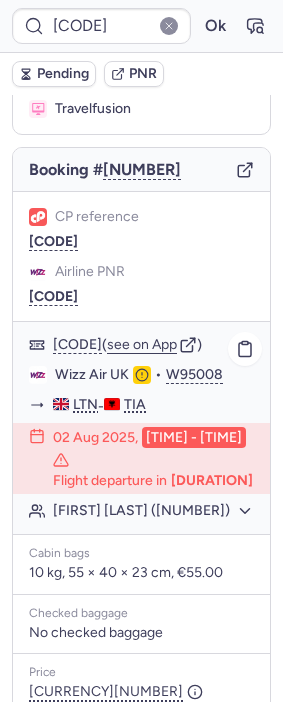 scroll, scrollTop: 145, scrollLeft: 0, axis: vertical 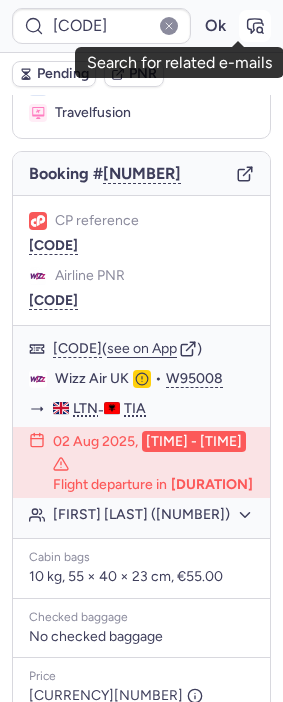 click 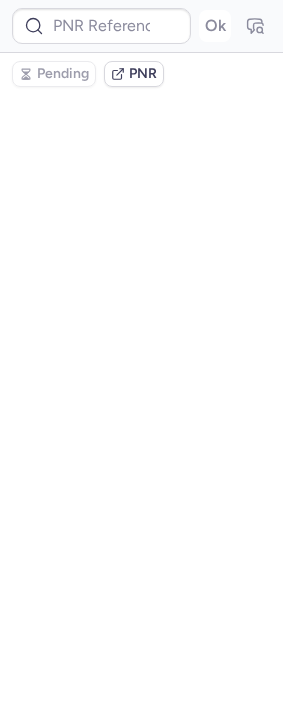 type on "[CODE]" 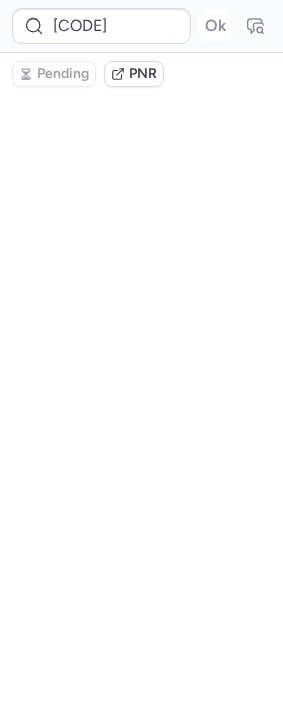 scroll, scrollTop: 0, scrollLeft: 0, axis: both 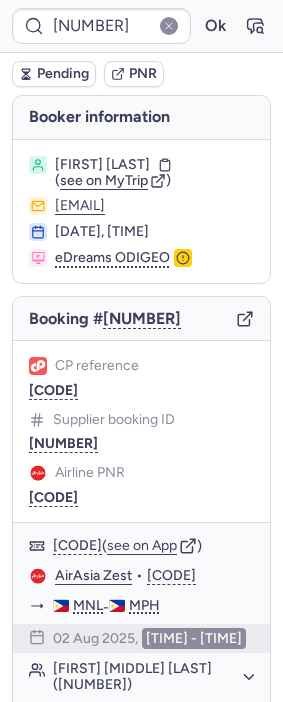 type on "[CODE]" 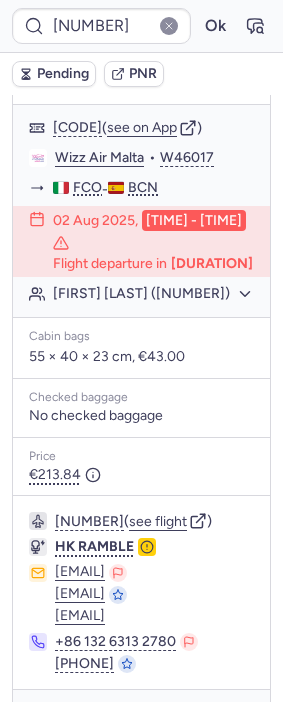 scroll, scrollTop: 420, scrollLeft: 0, axis: vertical 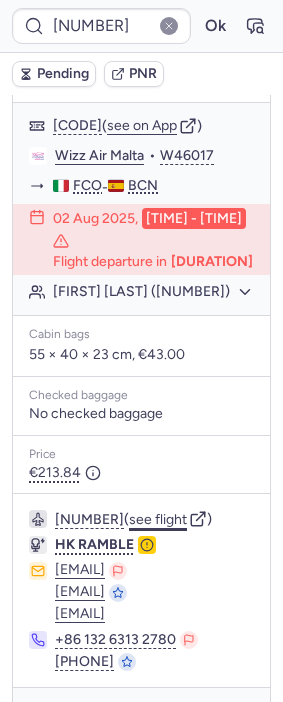 click on "see flight" 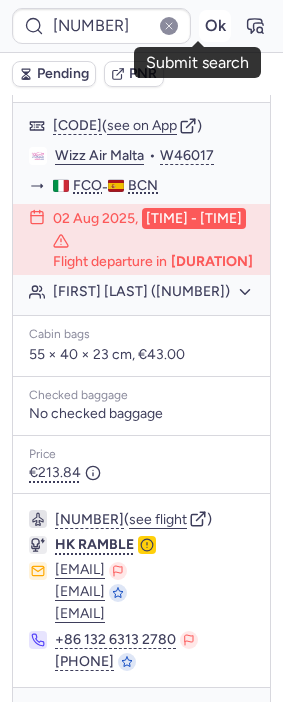click on "Ok" at bounding box center [215, 26] 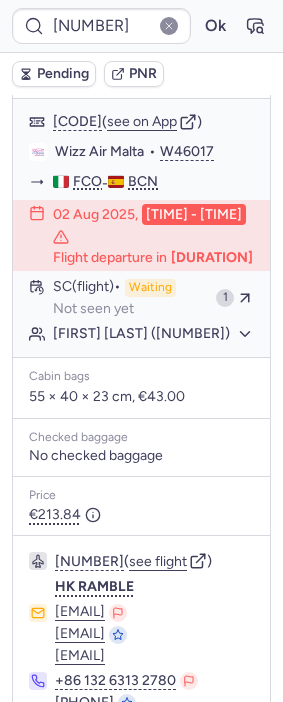 scroll, scrollTop: 420, scrollLeft: 0, axis: vertical 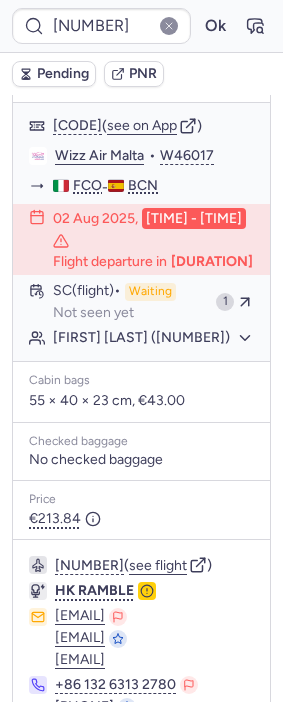 type on "[CODE]" 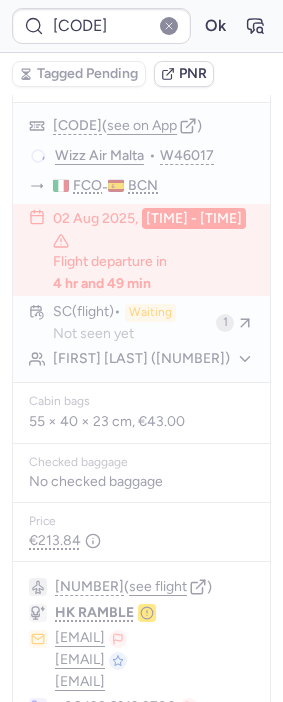 scroll, scrollTop: 362, scrollLeft: 0, axis: vertical 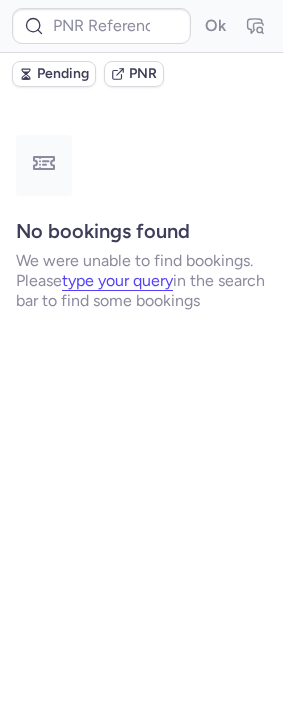 type on "CPUCAJ" 